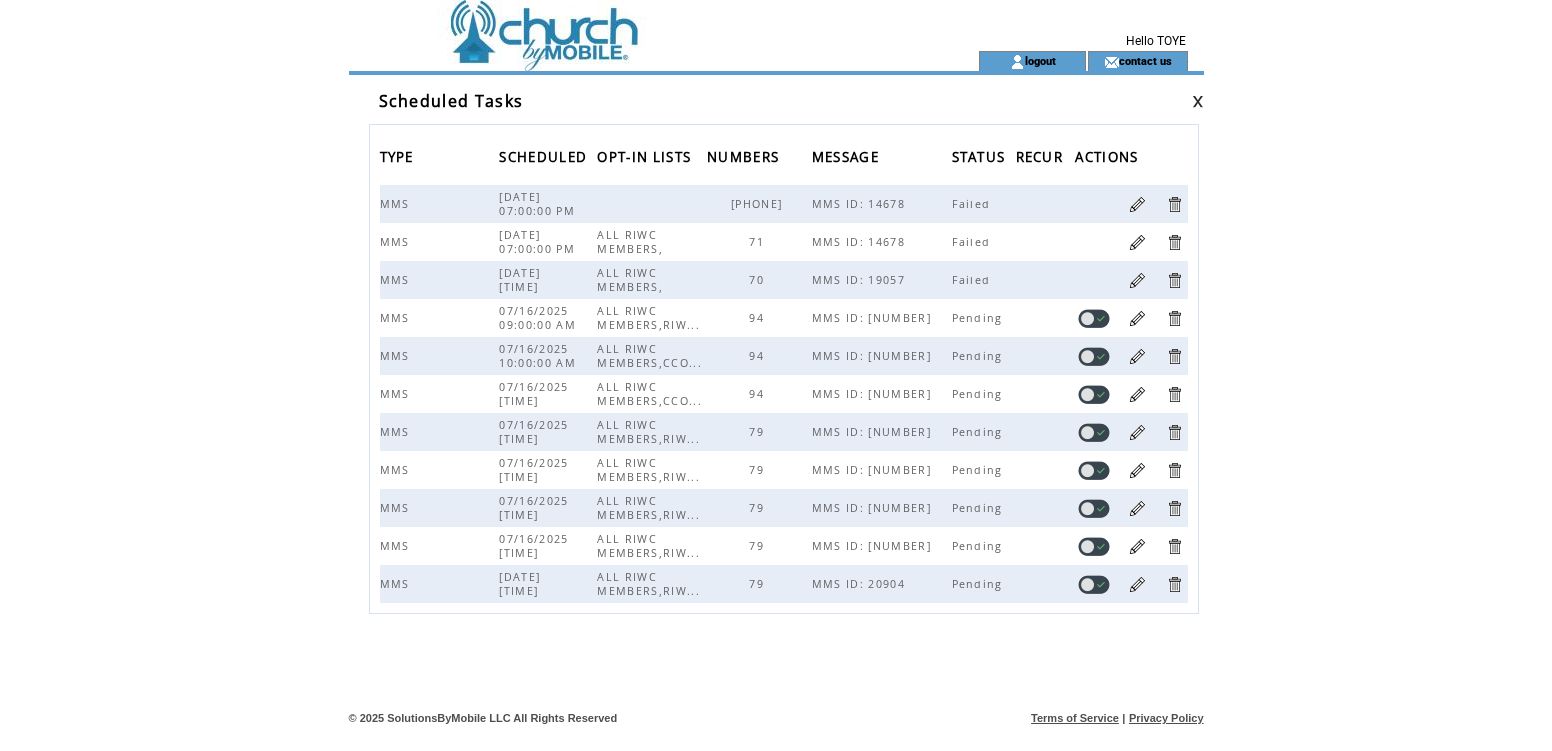 scroll, scrollTop: 0, scrollLeft: 0, axis: both 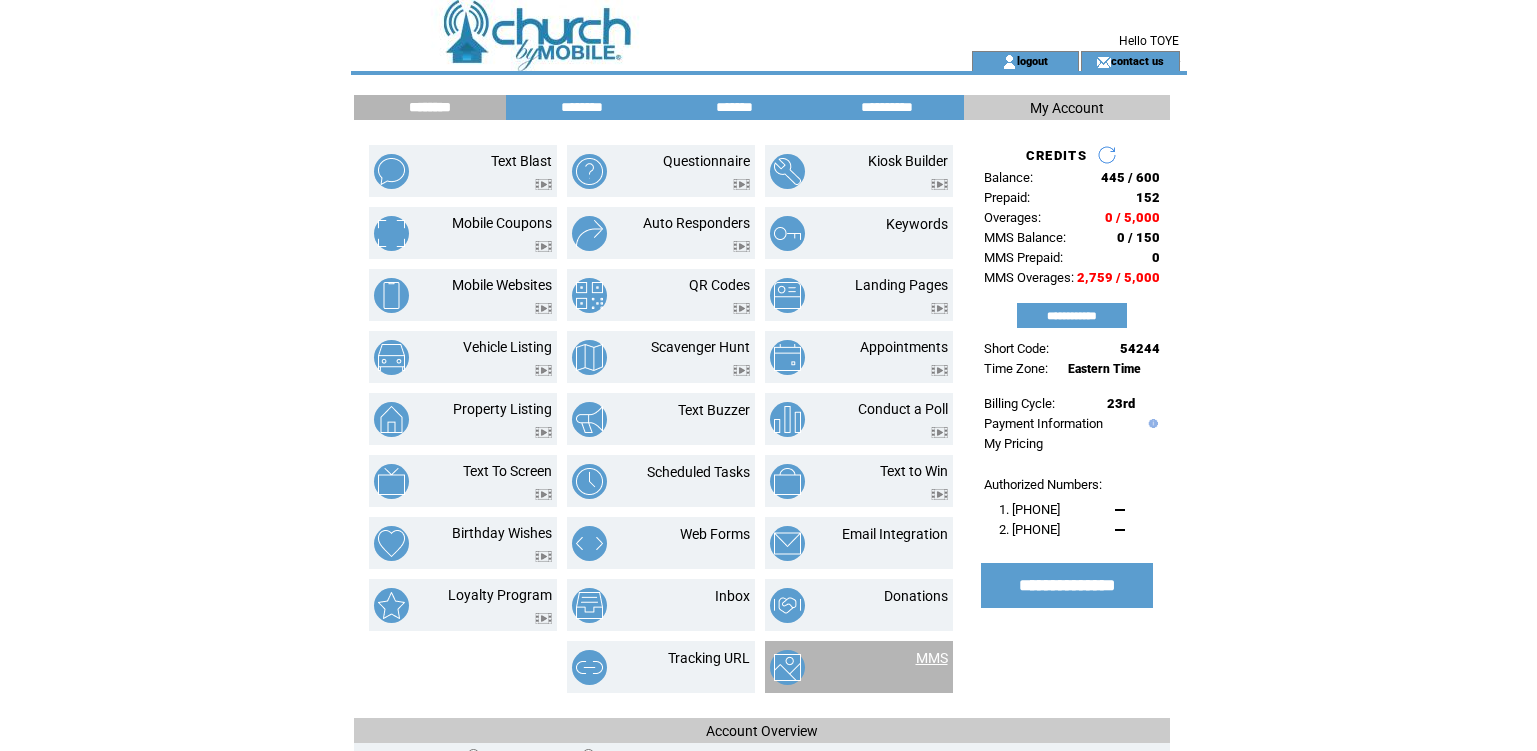 click on "MMS" at bounding box center (932, 658) 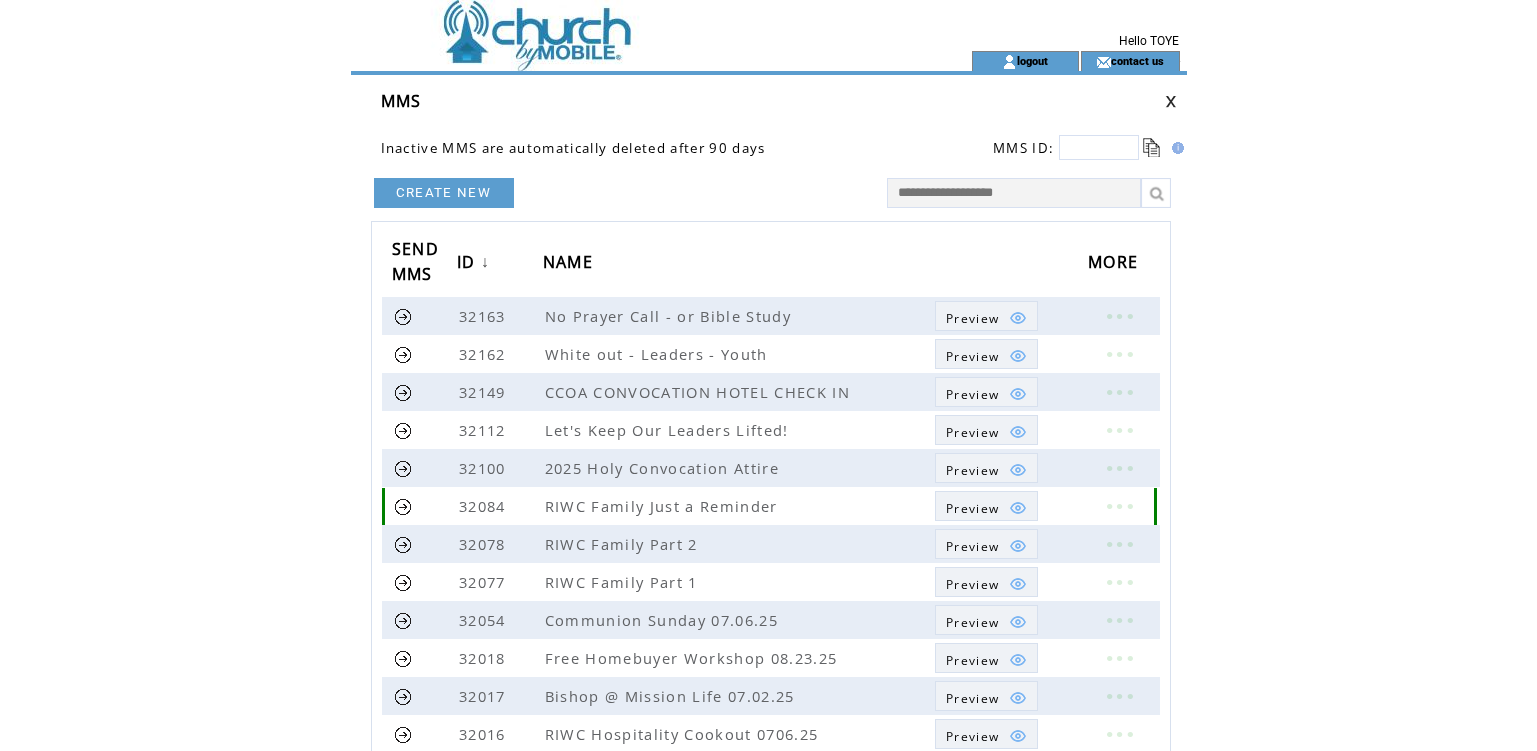 scroll, scrollTop: 0, scrollLeft: 0, axis: both 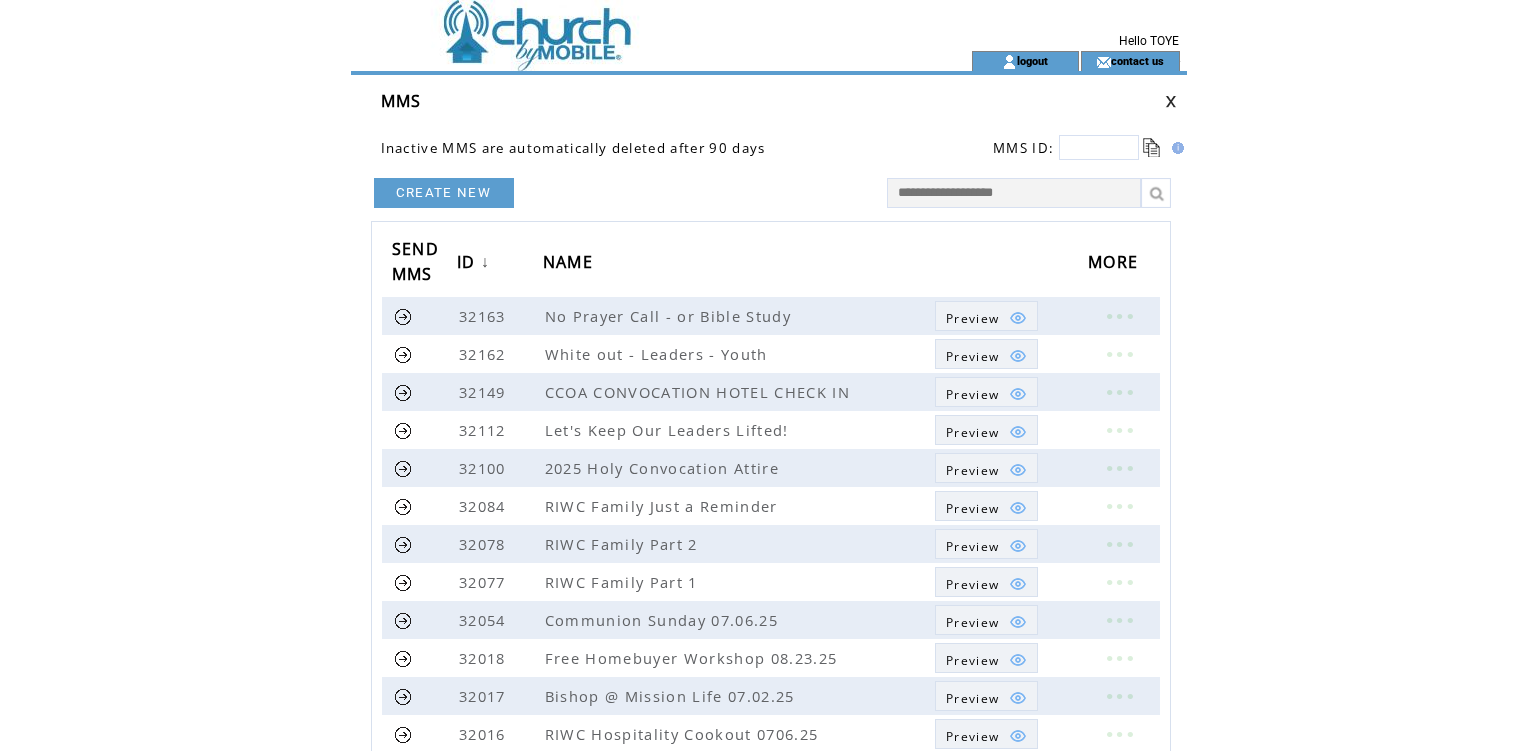 click on "CREATE NEW" at bounding box center (444, 193) 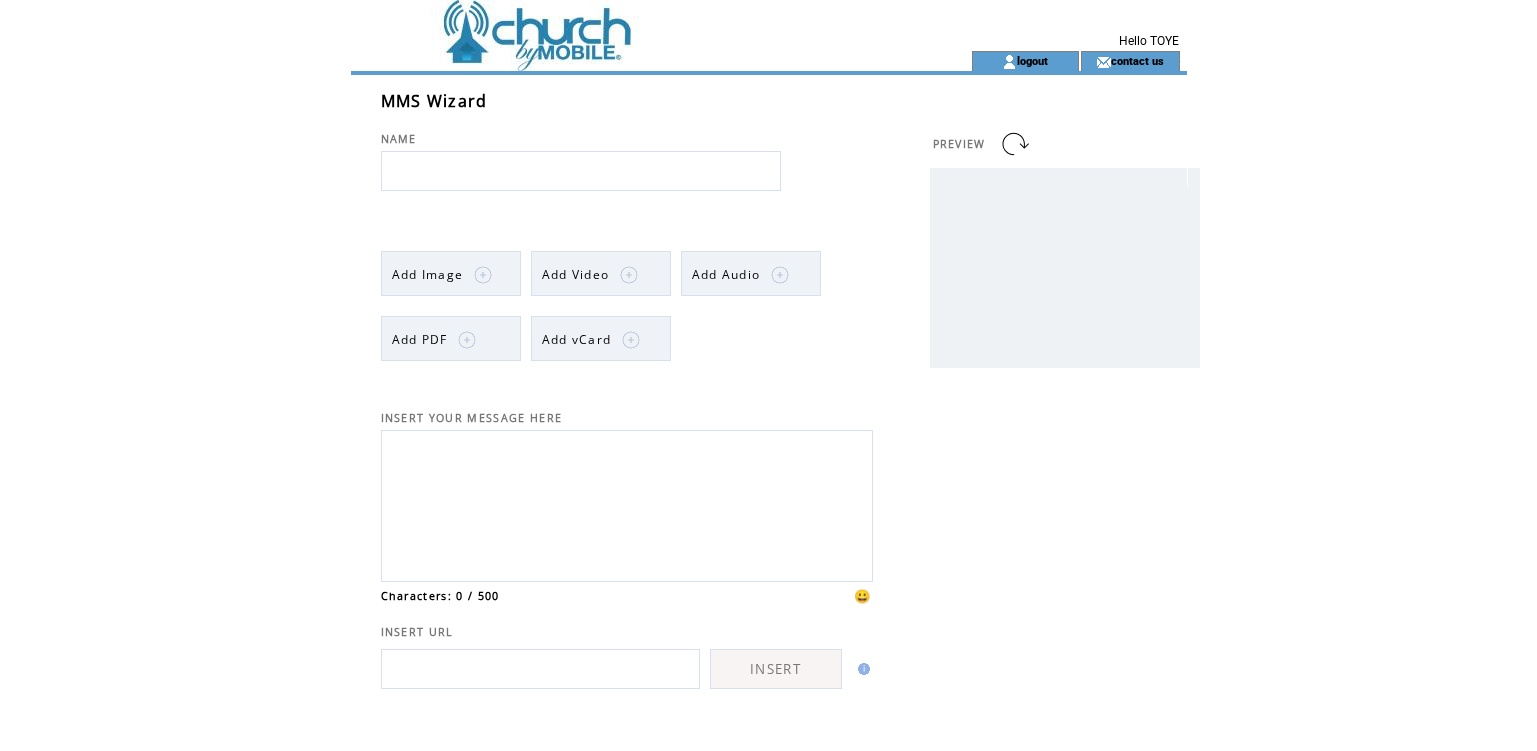 scroll, scrollTop: 0, scrollLeft: 0, axis: both 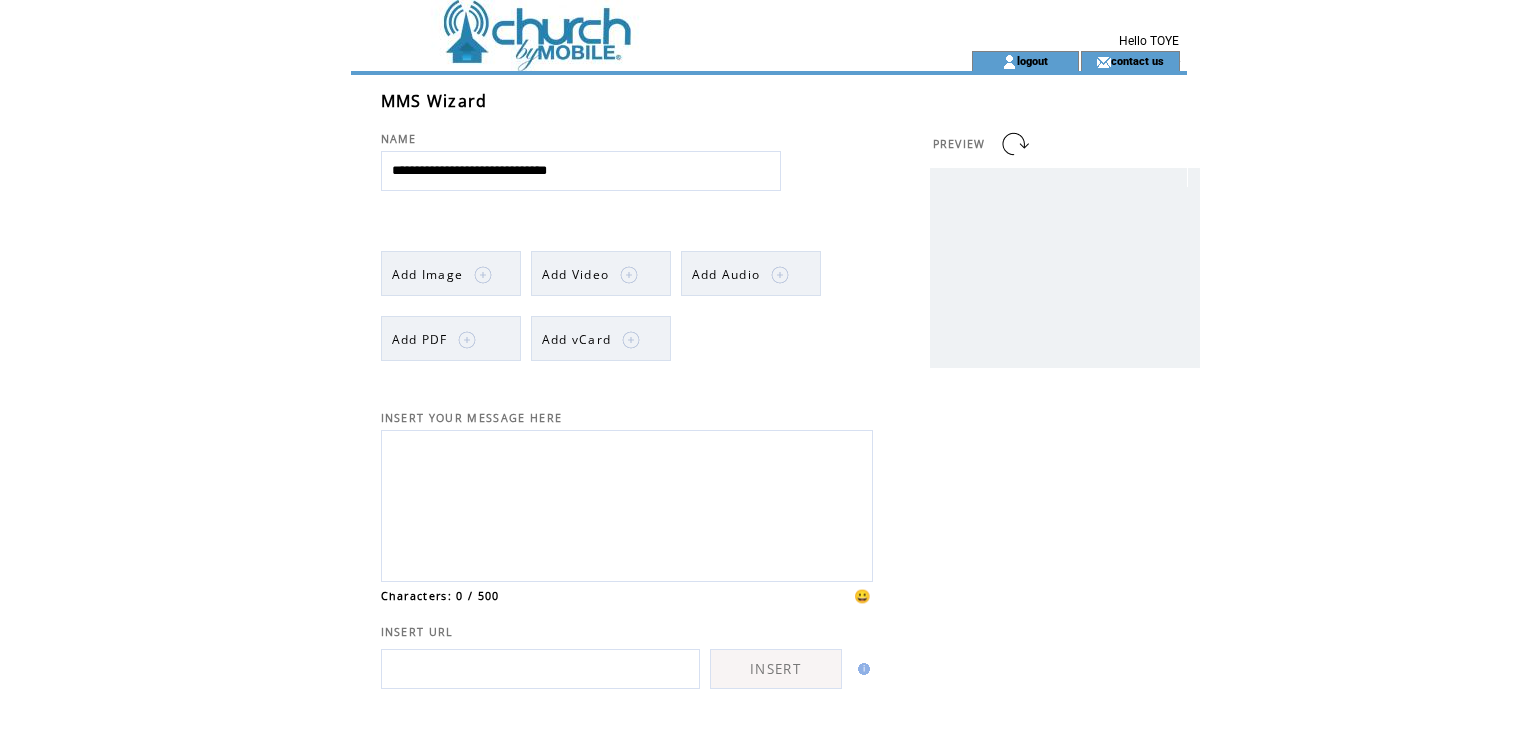 type on "**********" 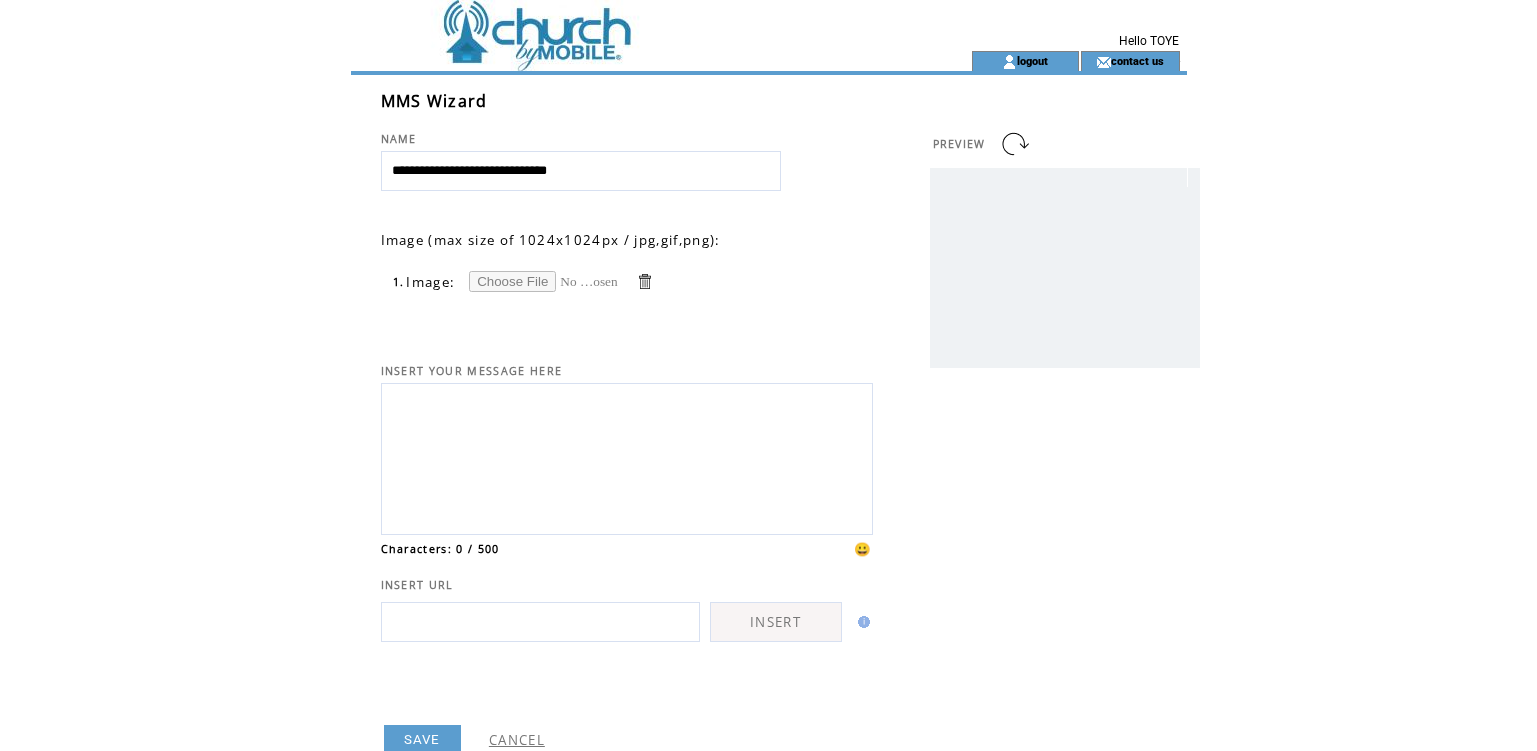 scroll, scrollTop: 0, scrollLeft: 0, axis: both 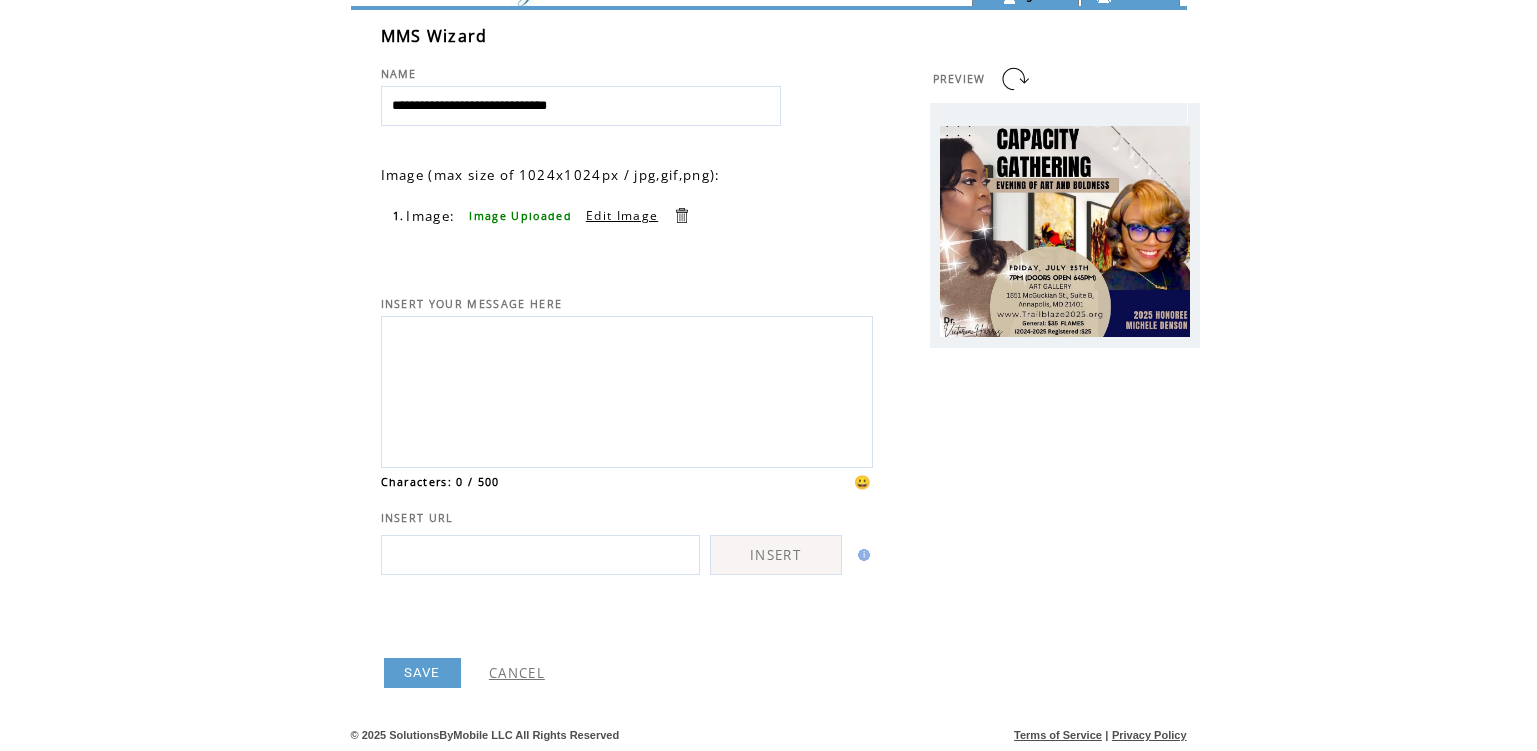 click on "SAVE" at bounding box center [422, 673] 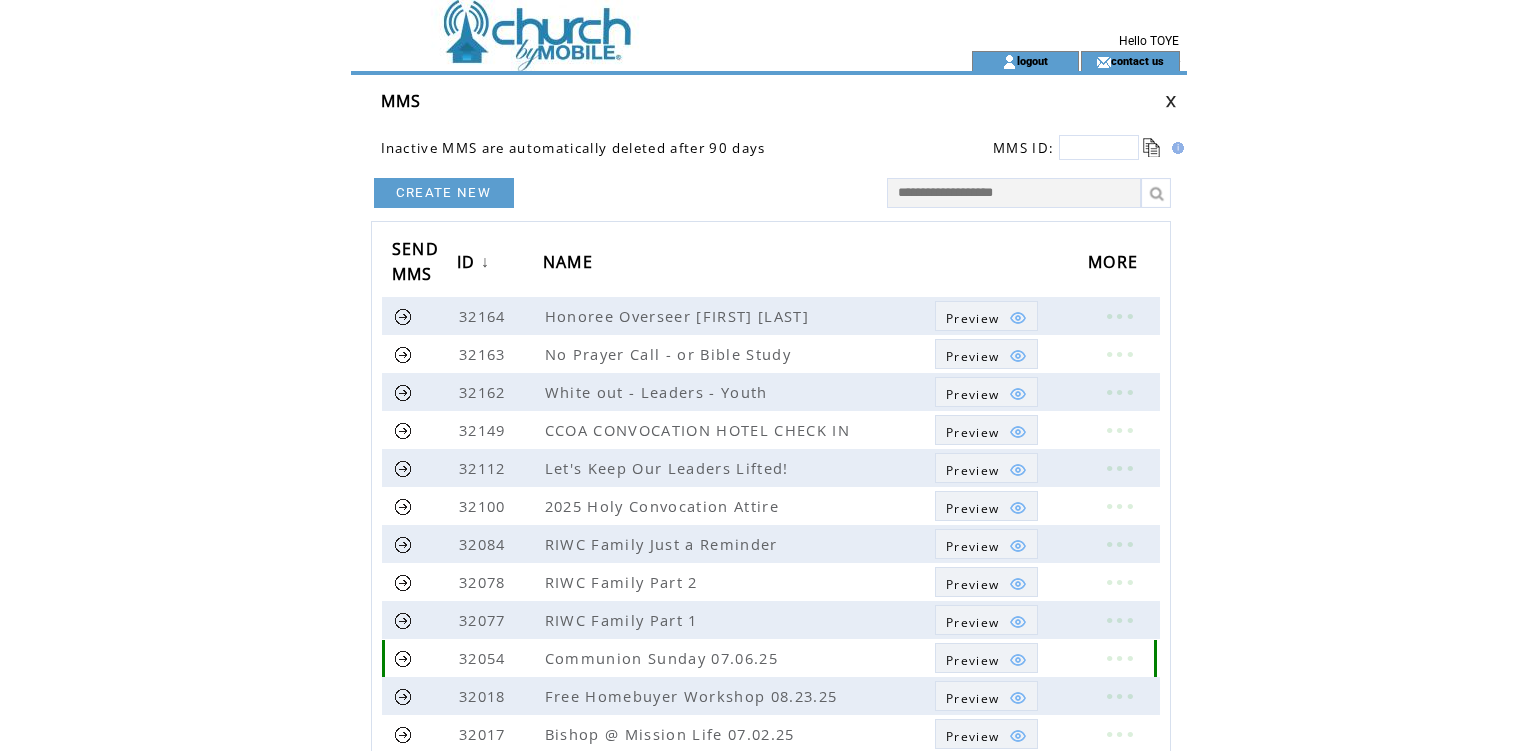 scroll, scrollTop: 0, scrollLeft: 0, axis: both 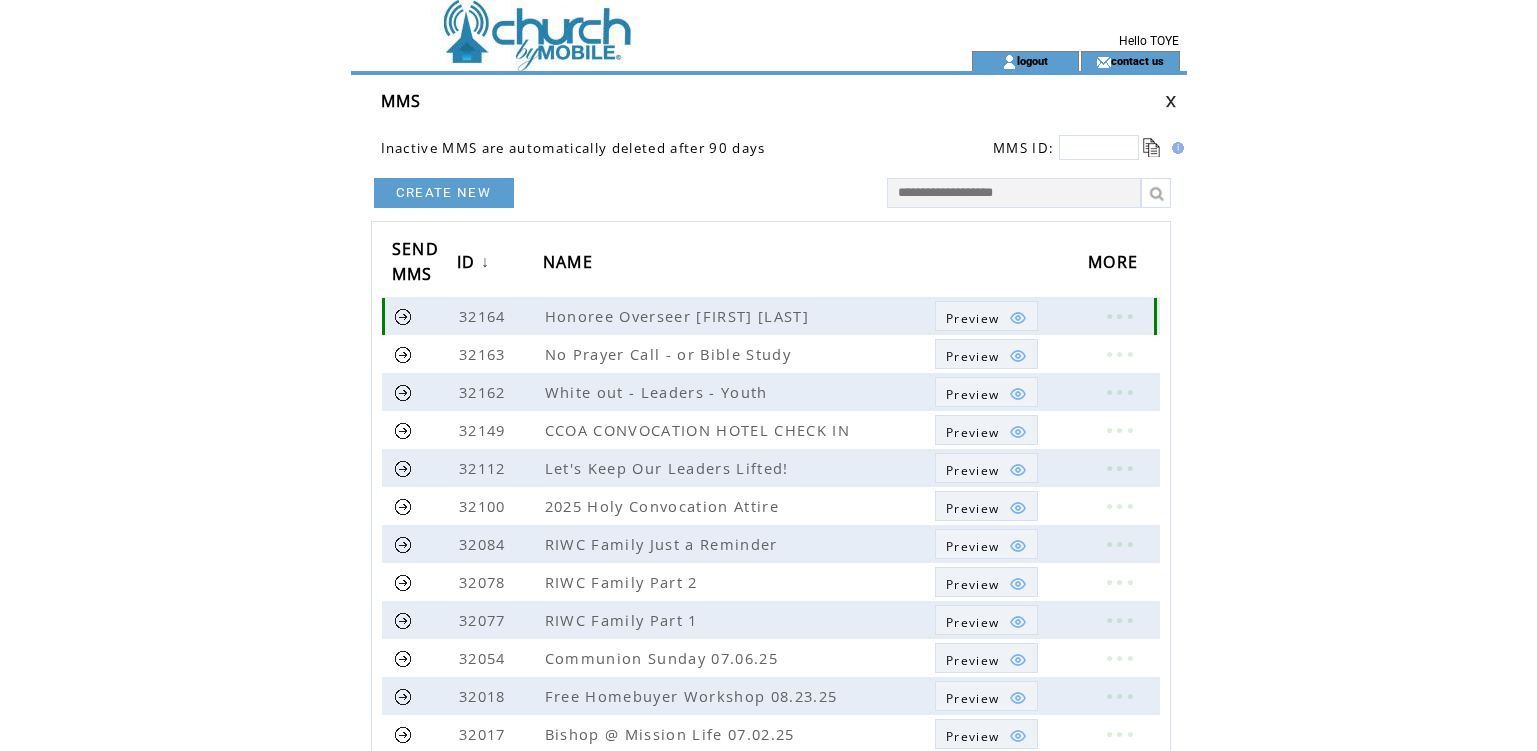 click at bounding box center (403, 316) 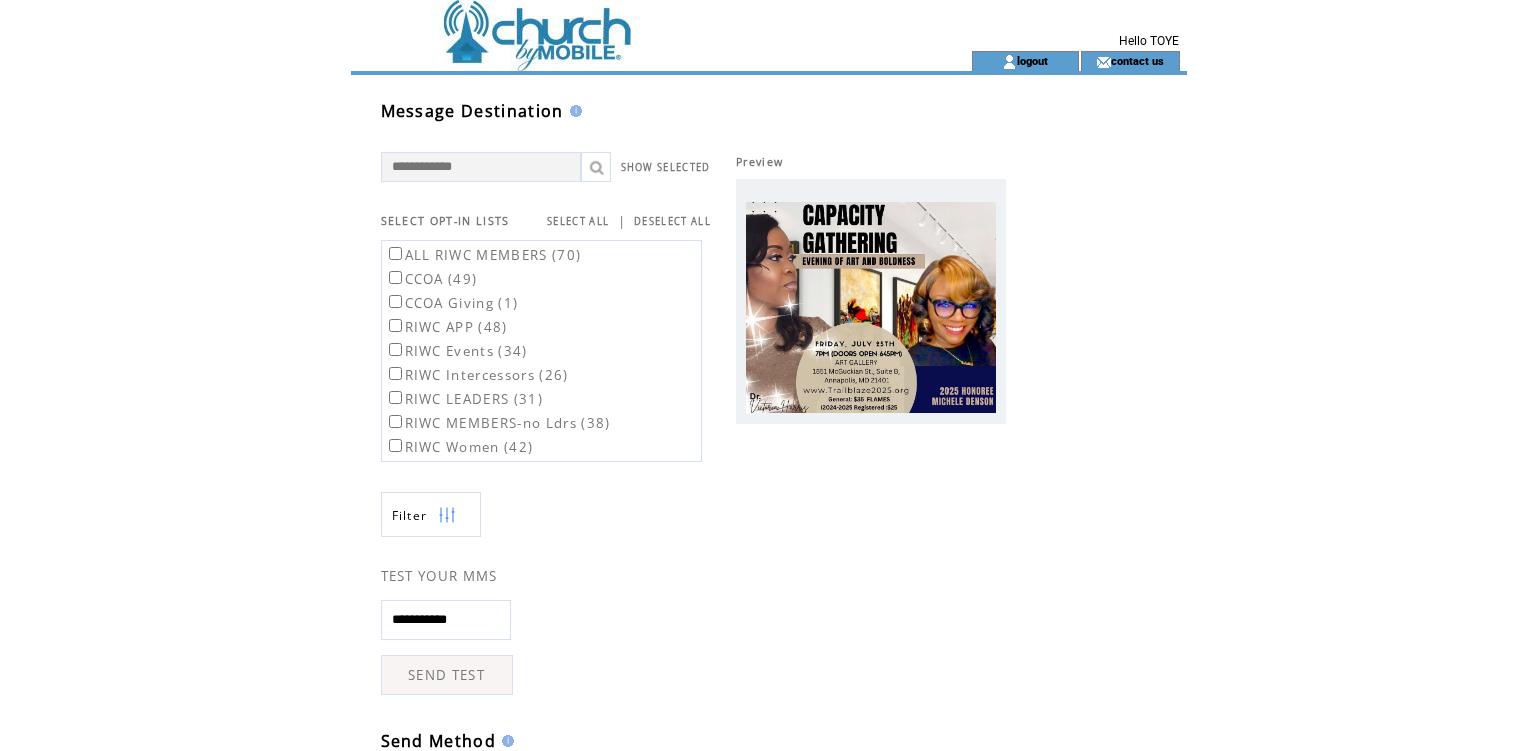 scroll, scrollTop: 0, scrollLeft: 0, axis: both 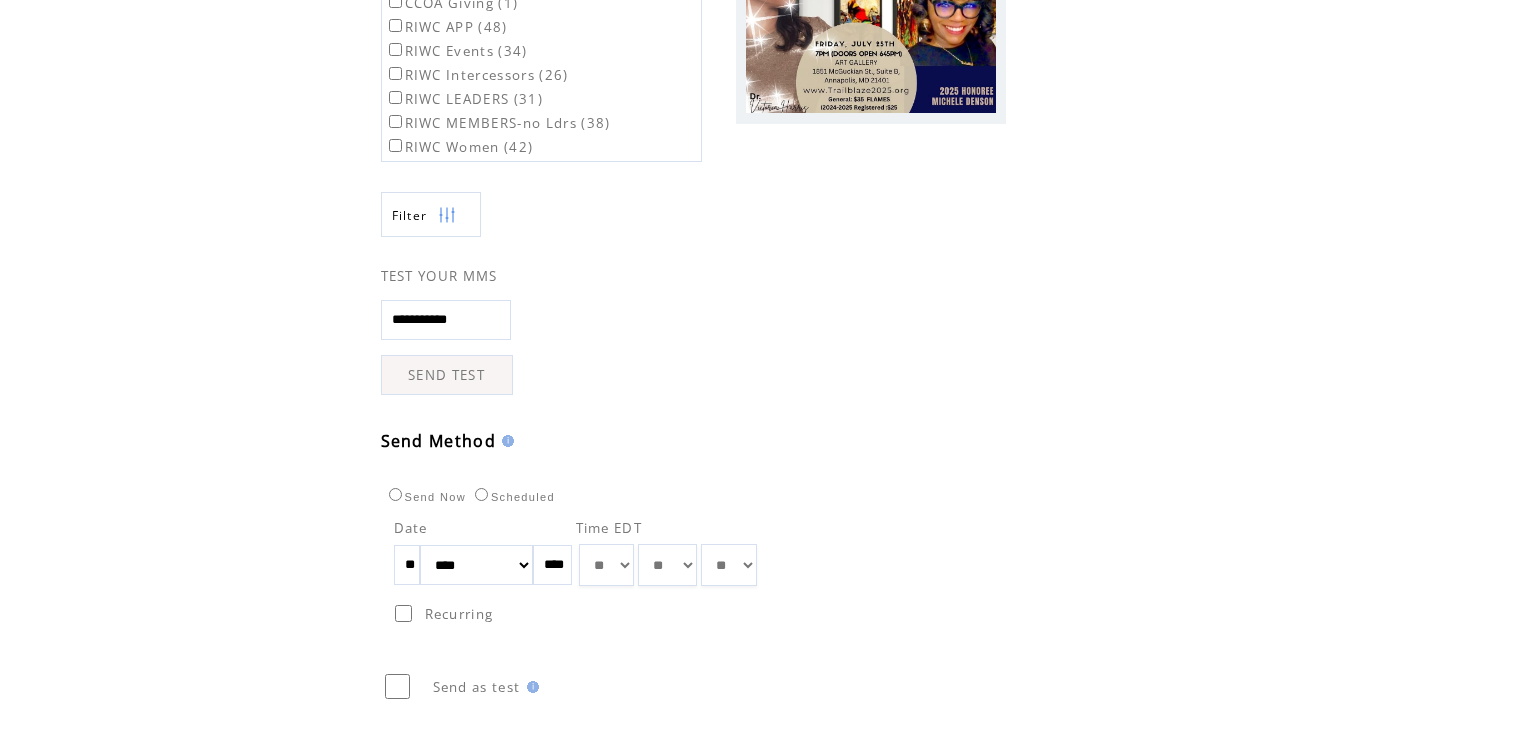 click on "** 	 ** 	 ** 	 ** 	 ** 	 ** 	 ** 	 ** 	 ** 	 ** 	 ** 	 ** 	 **" at bounding box center [606, 565] 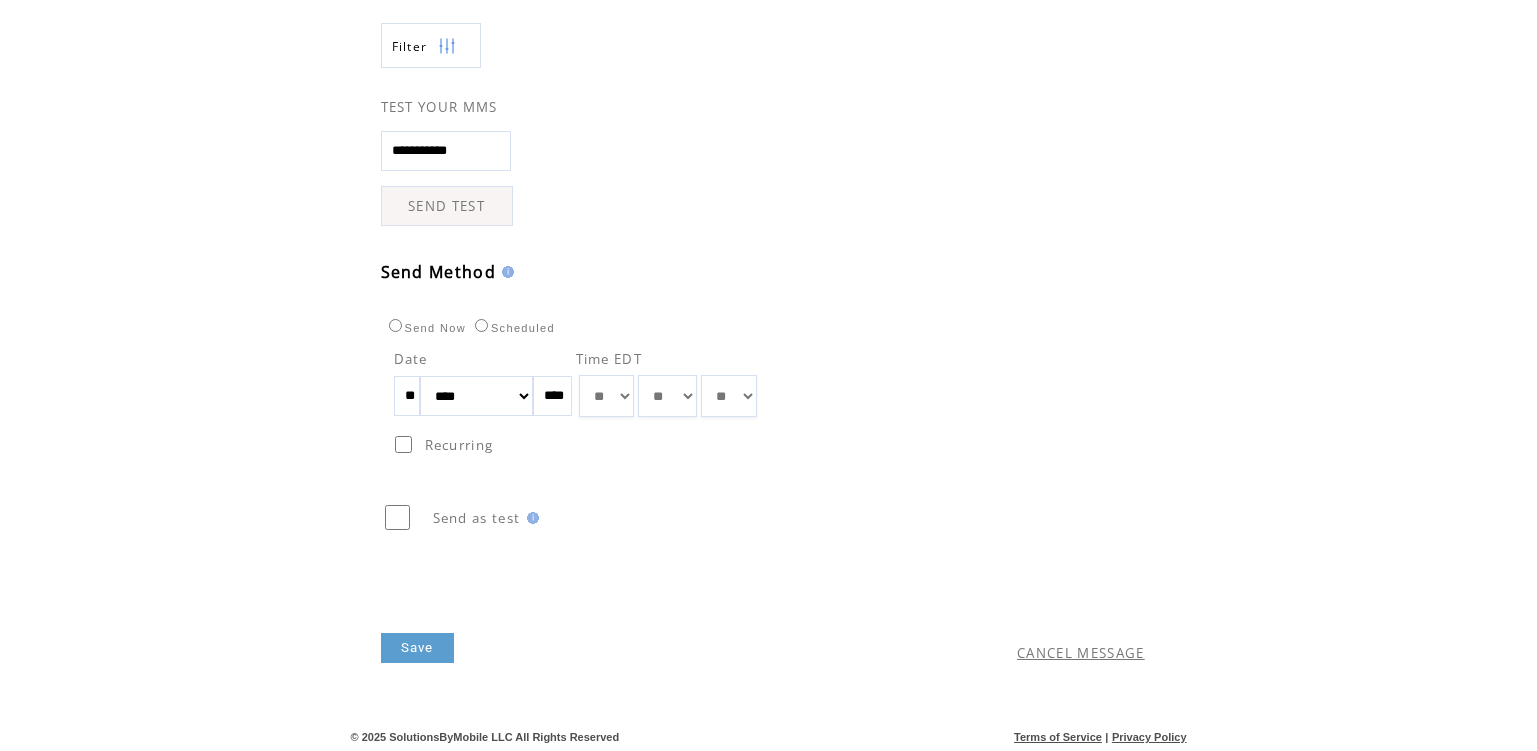 scroll, scrollTop: 471, scrollLeft: 0, axis: vertical 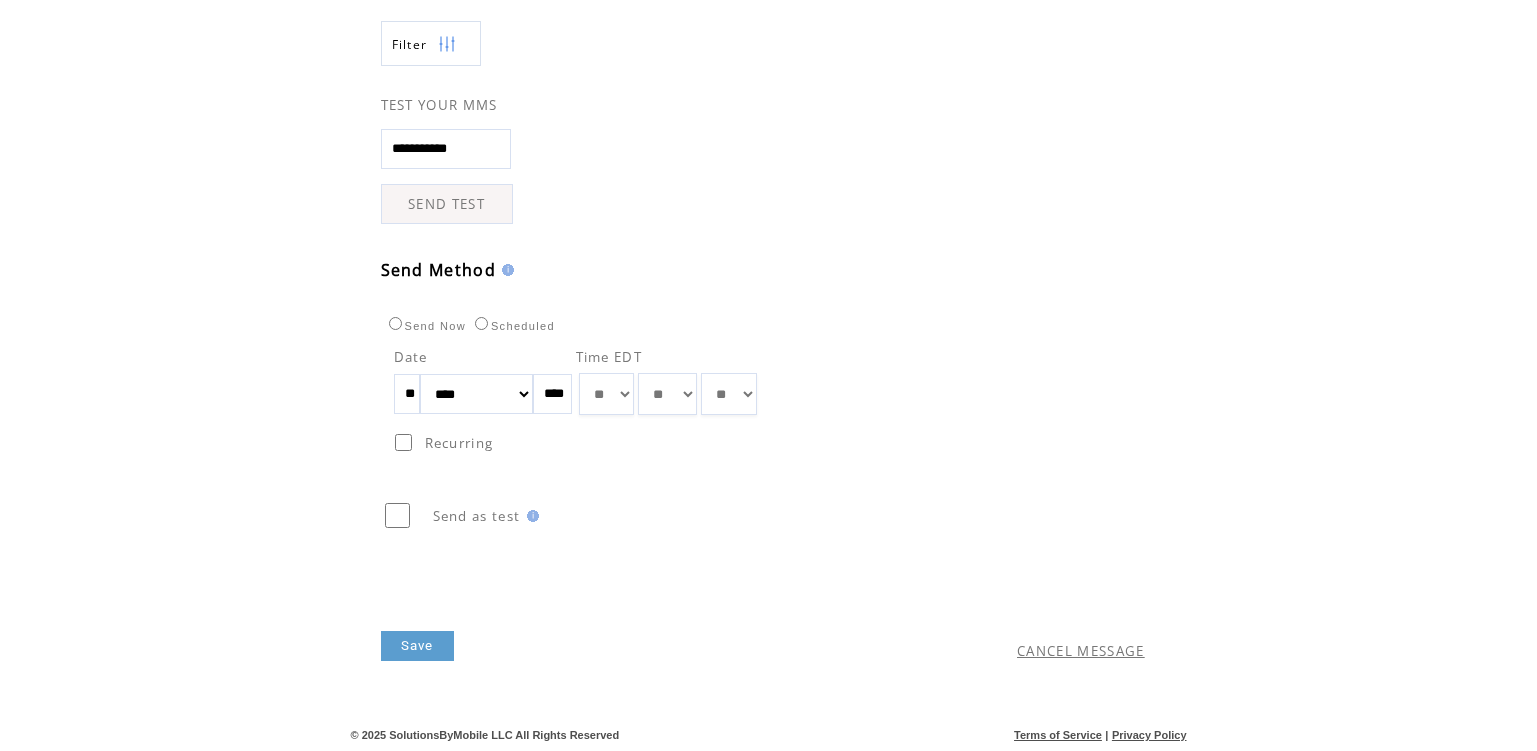click on "Save" at bounding box center (417, 646) 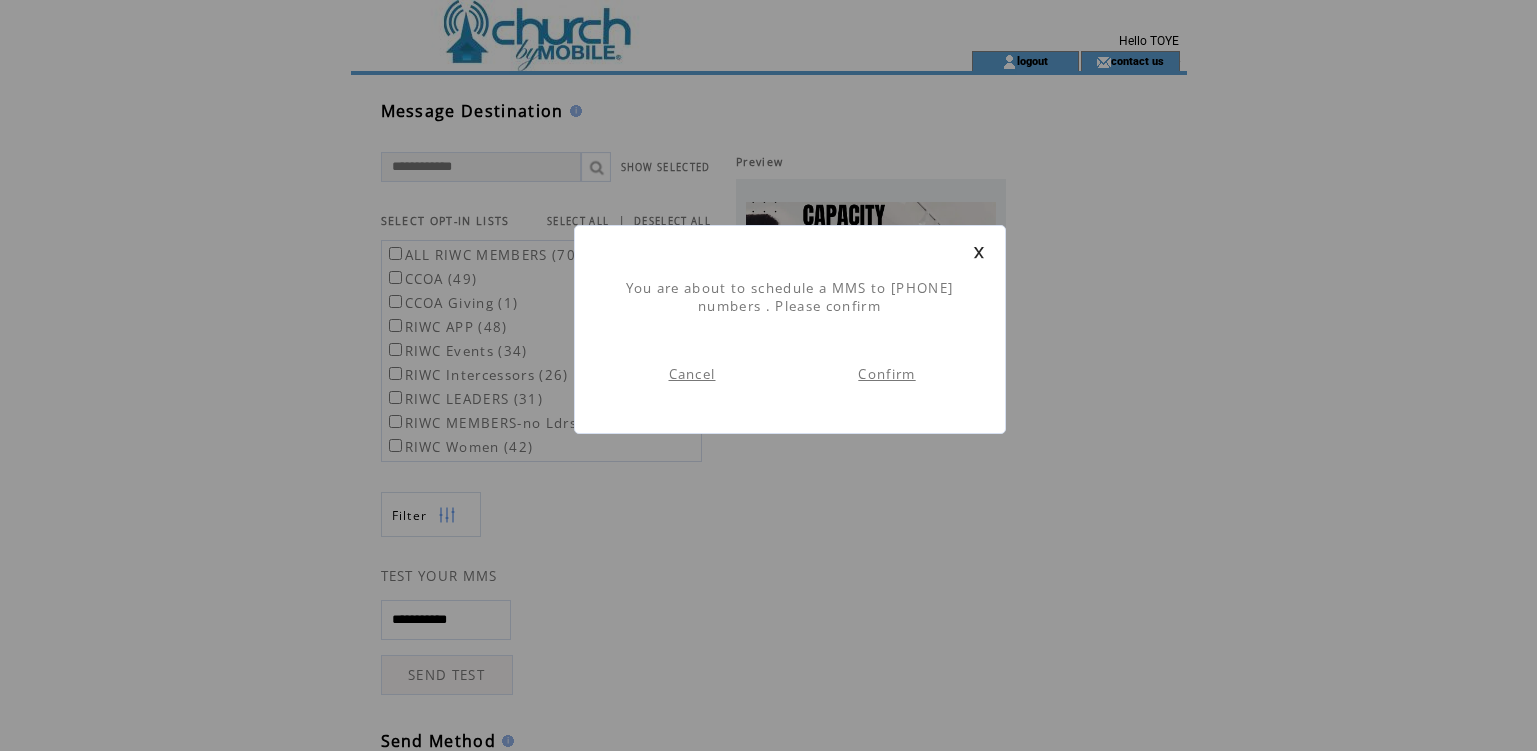 scroll, scrollTop: 1, scrollLeft: 0, axis: vertical 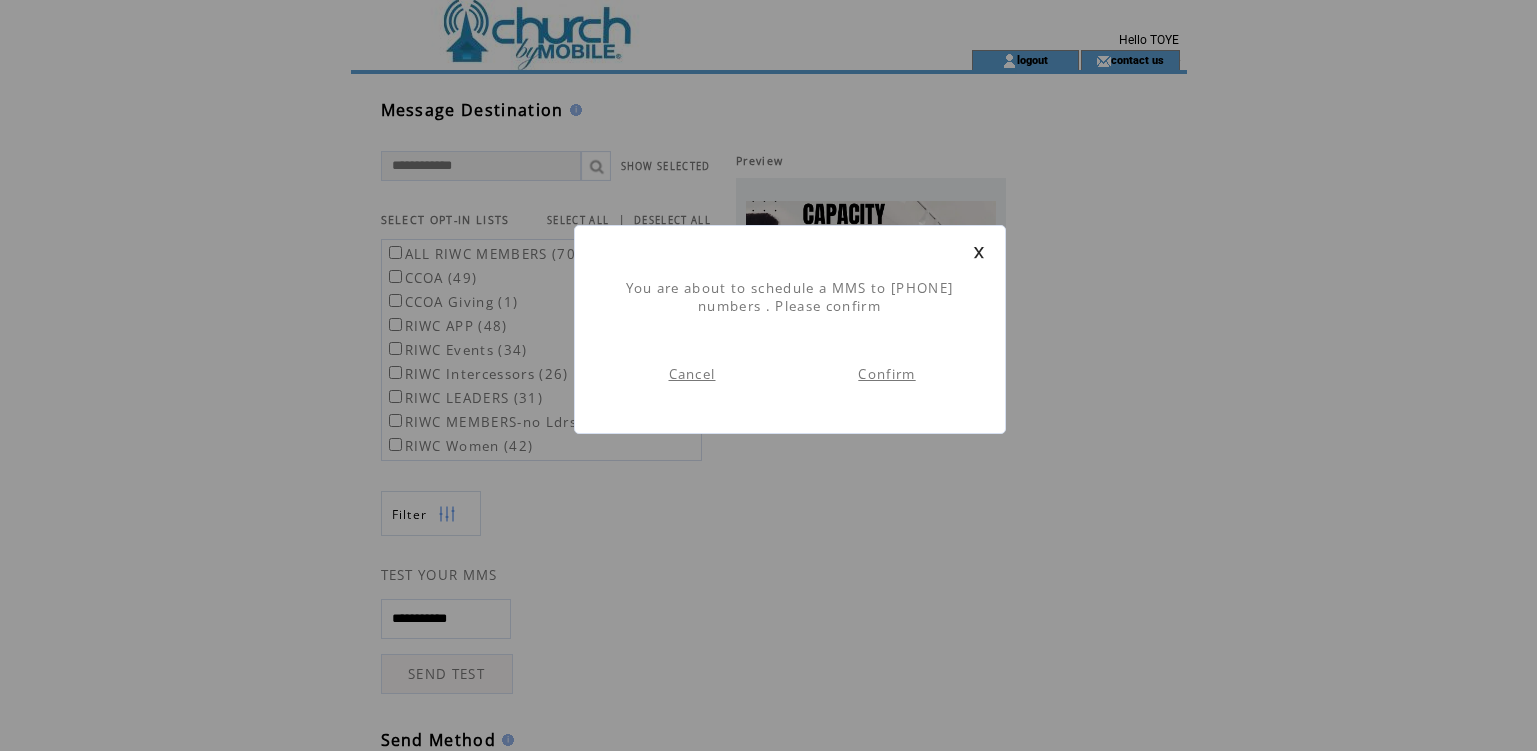 click on "Confirm" at bounding box center [886, 374] 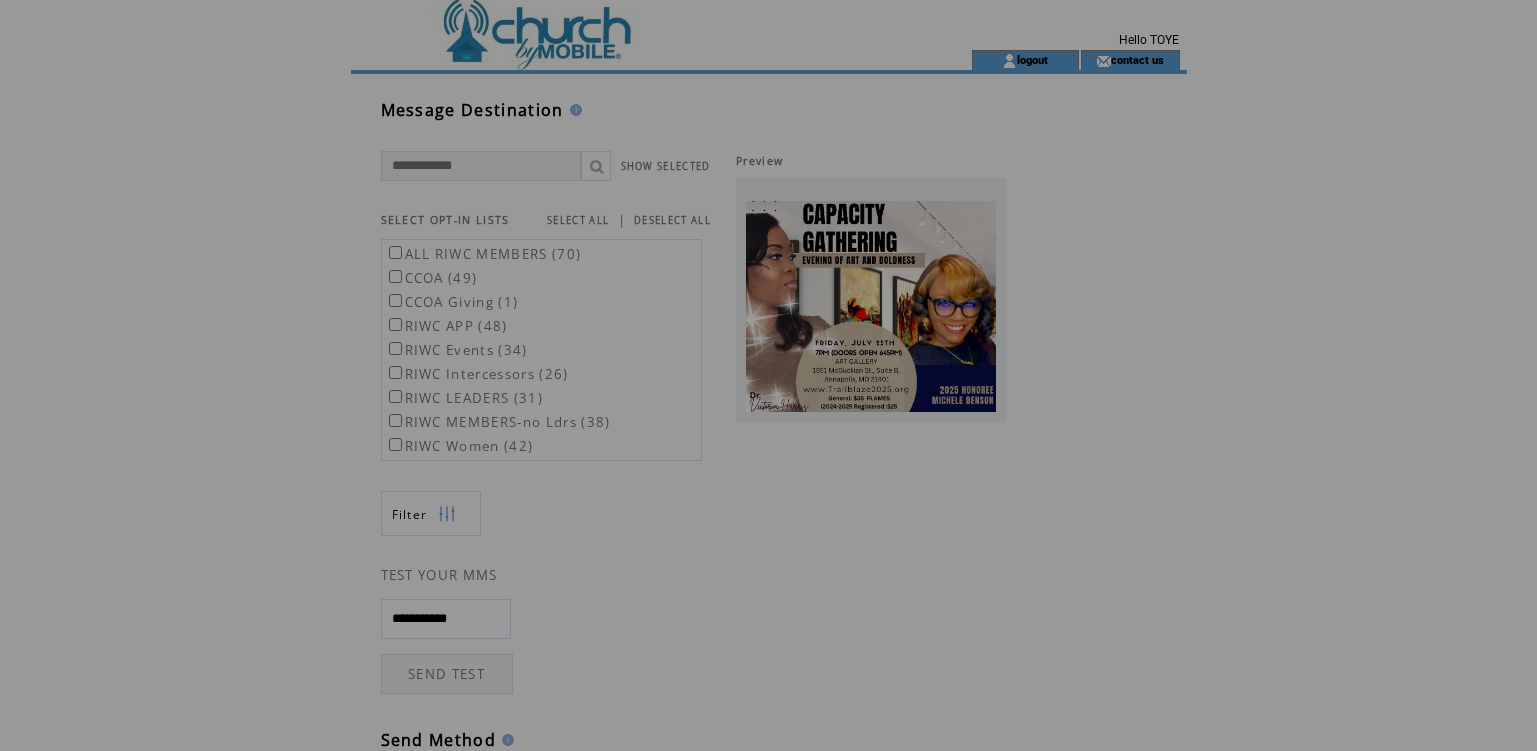 scroll, scrollTop: 0, scrollLeft: 0, axis: both 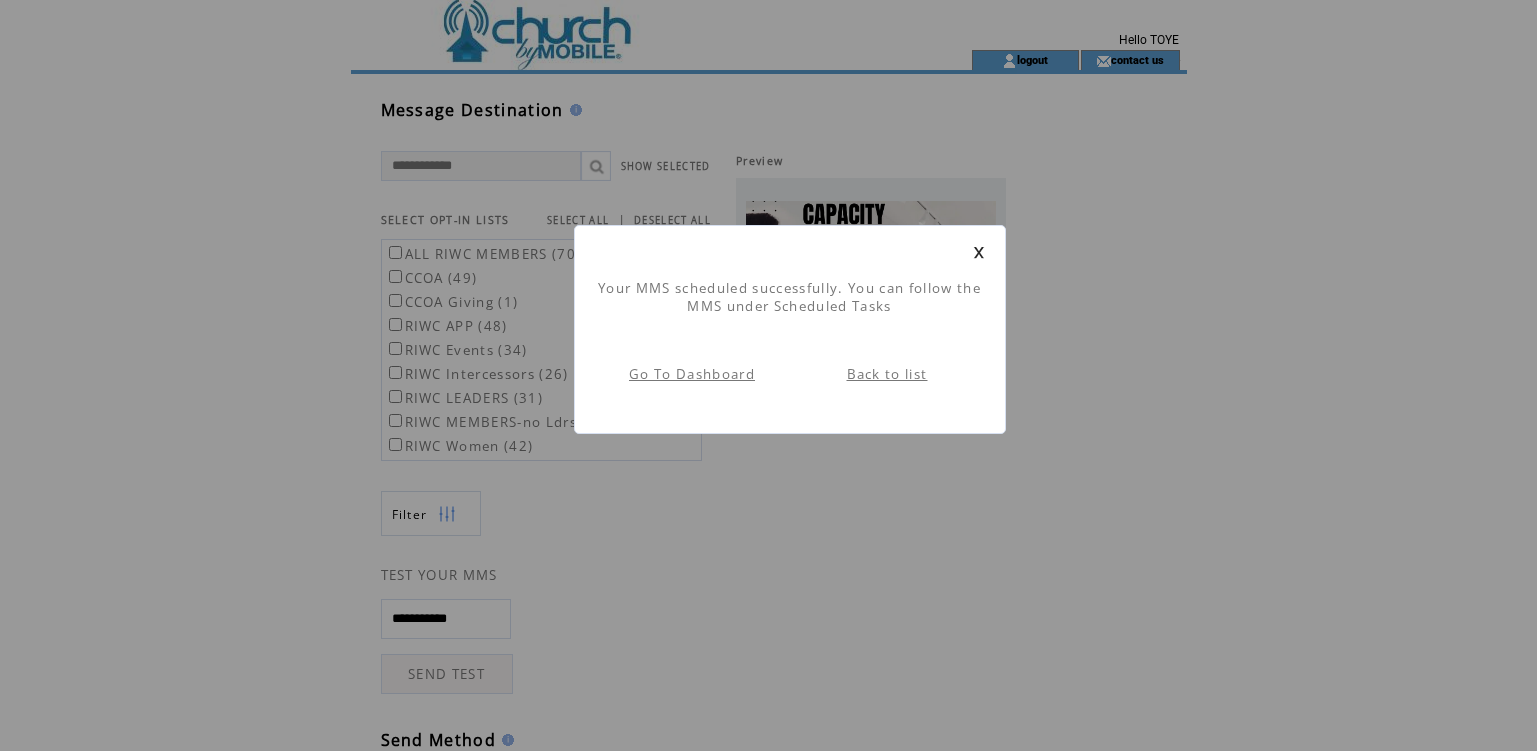 click on "Back to list" at bounding box center [887, 374] 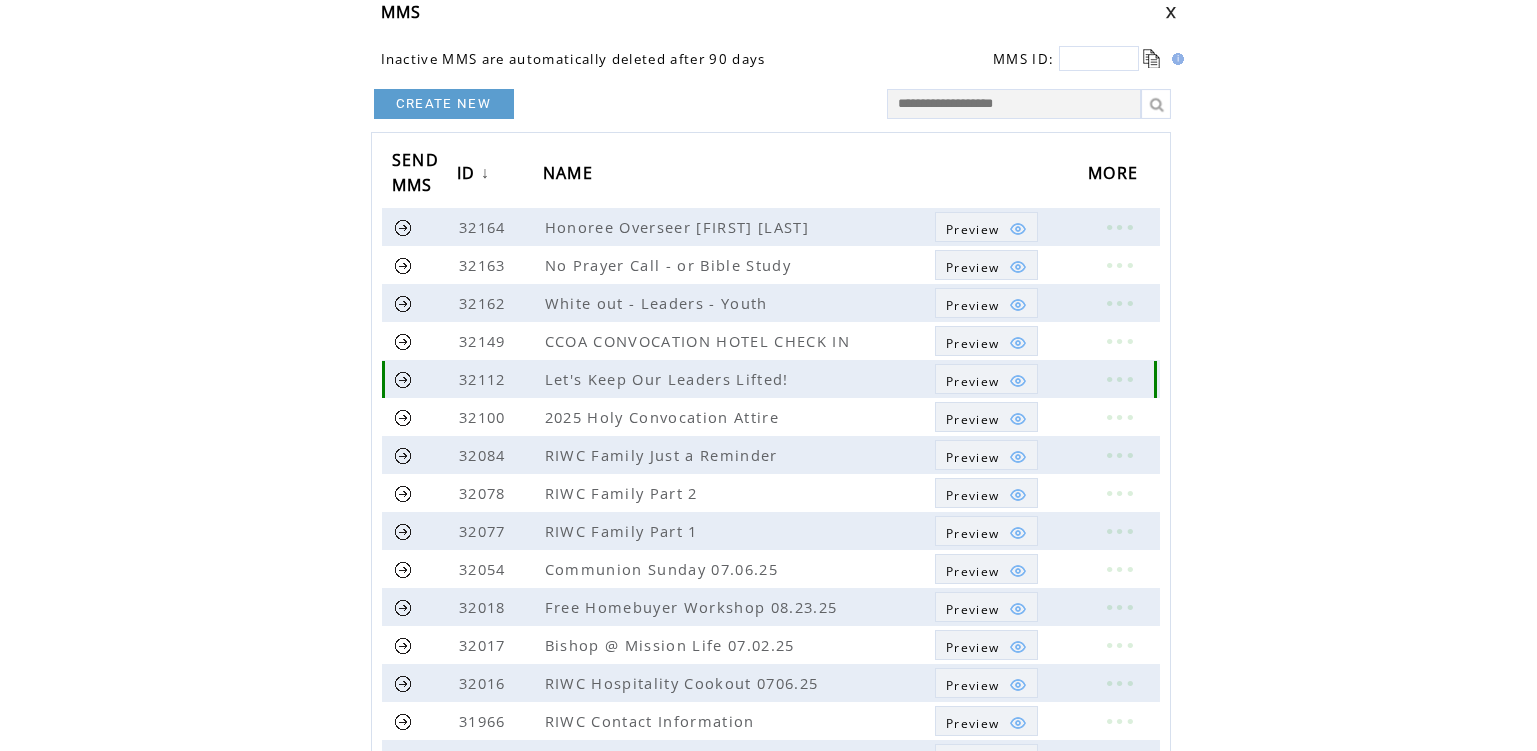 scroll, scrollTop: 300, scrollLeft: 0, axis: vertical 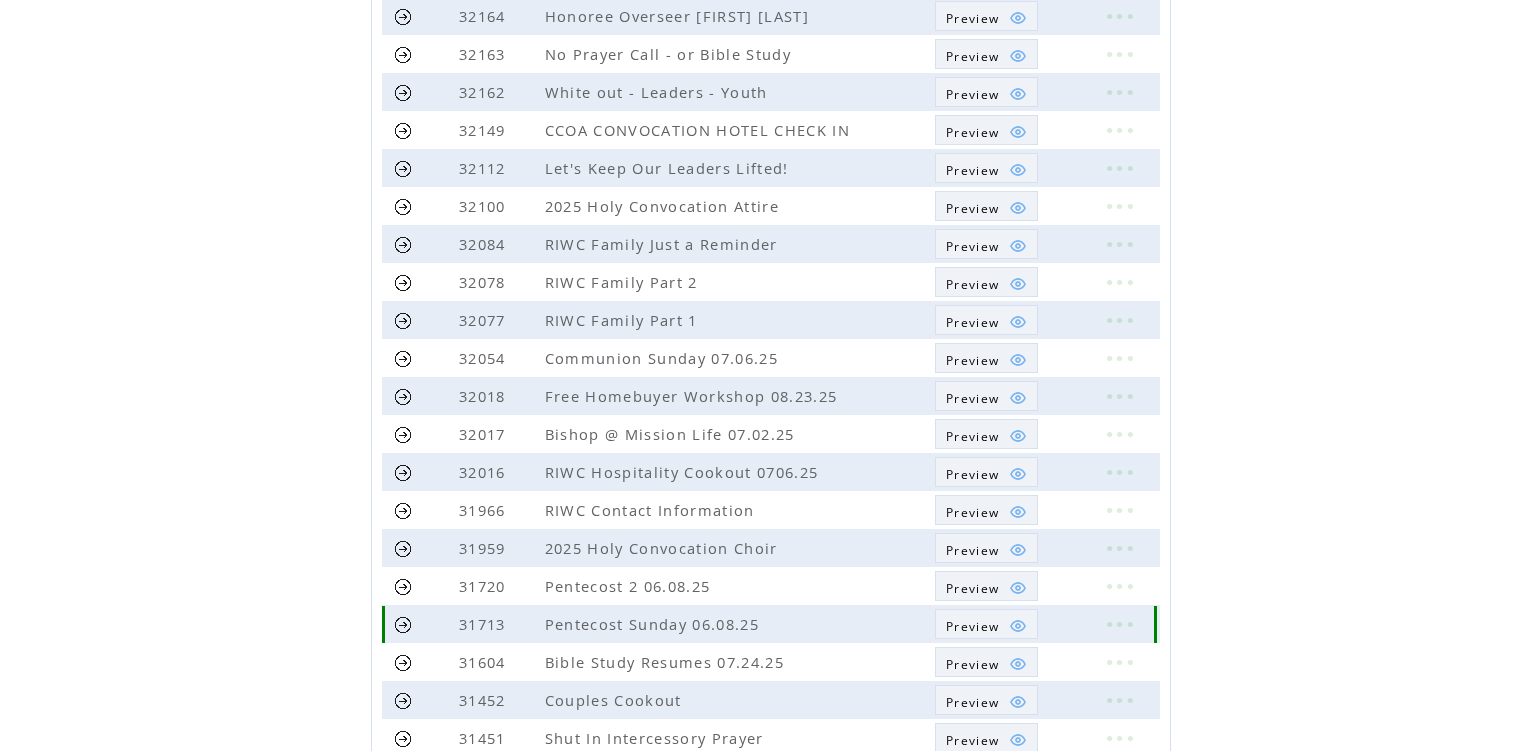 click on "Pentecost Sunday 06.08.25" at bounding box center [739, 624] 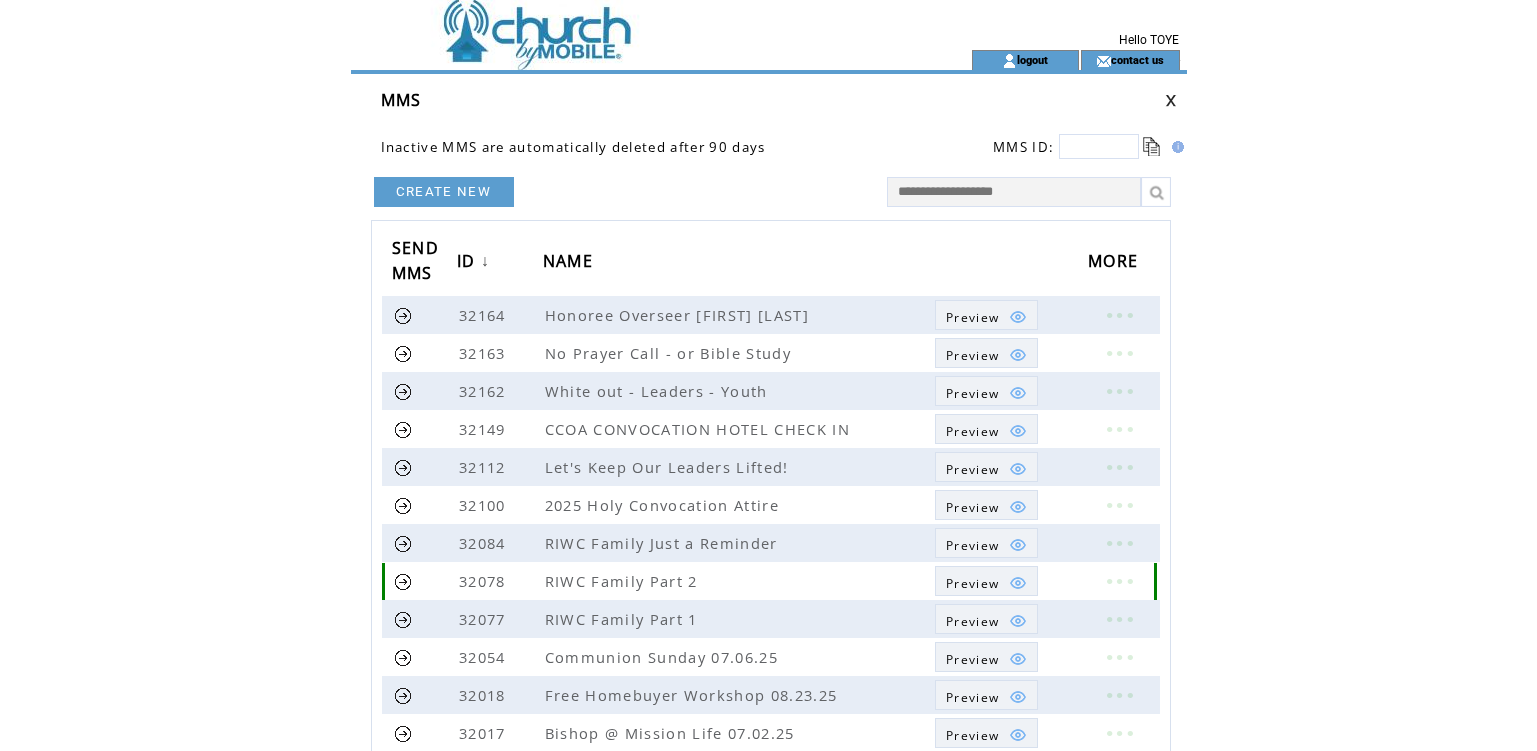 scroll, scrollTop: 0, scrollLeft: 0, axis: both 